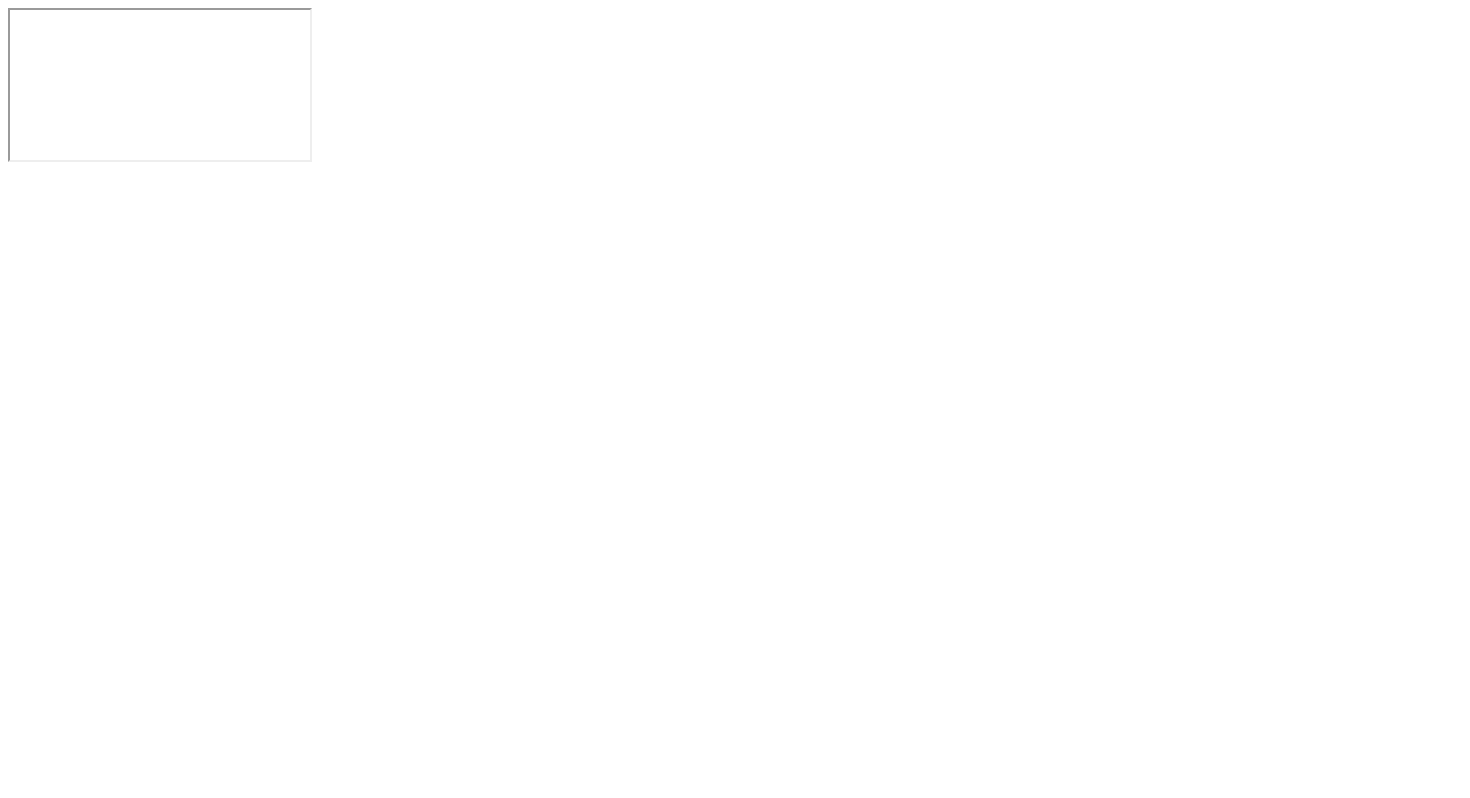 scroll, scrollTop: 0, scrollLeft: 0, axis: both 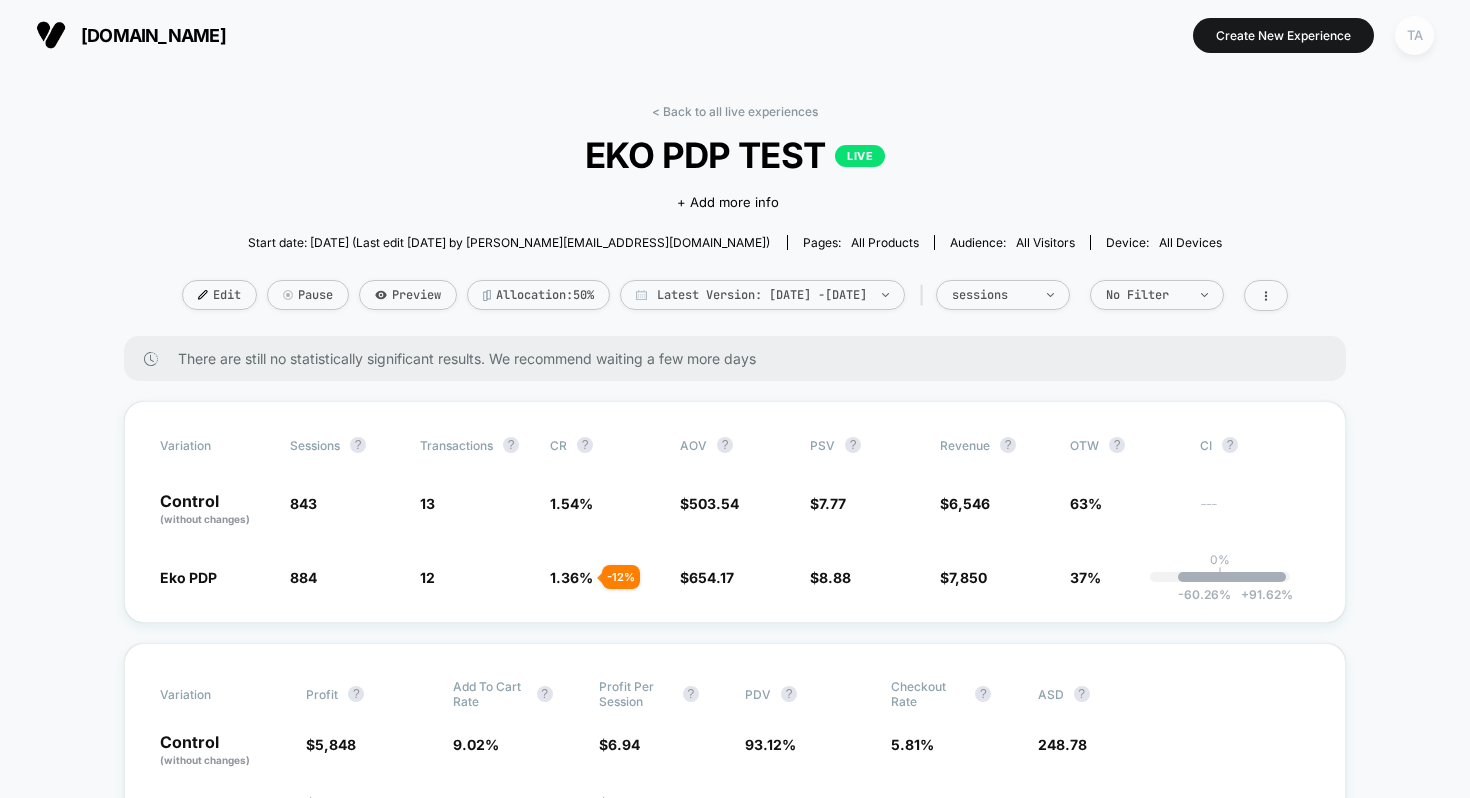 click on "TA" at bounding box center [1414, 35] 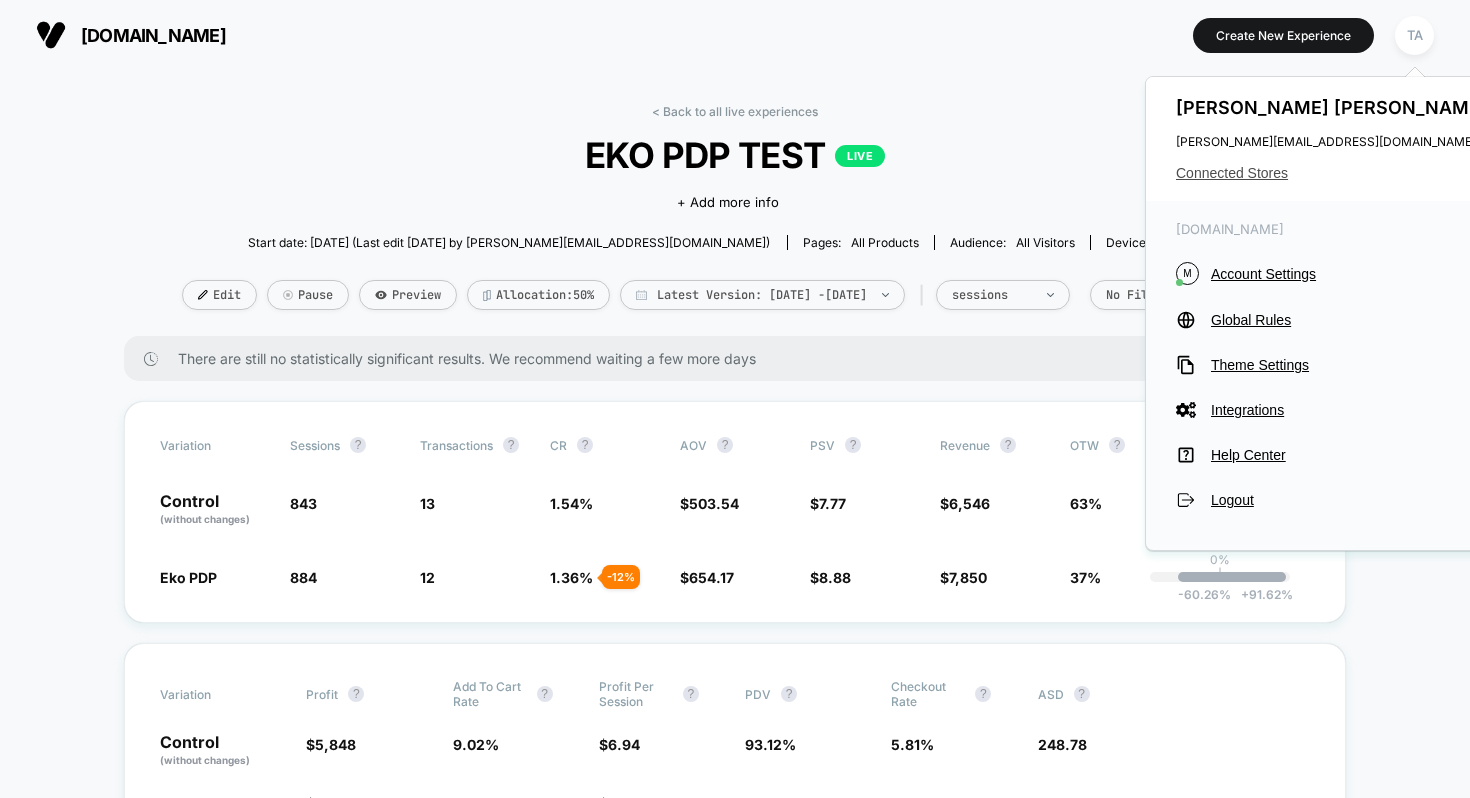 click on "Connected Stores" at bounding box center [1334, 173] 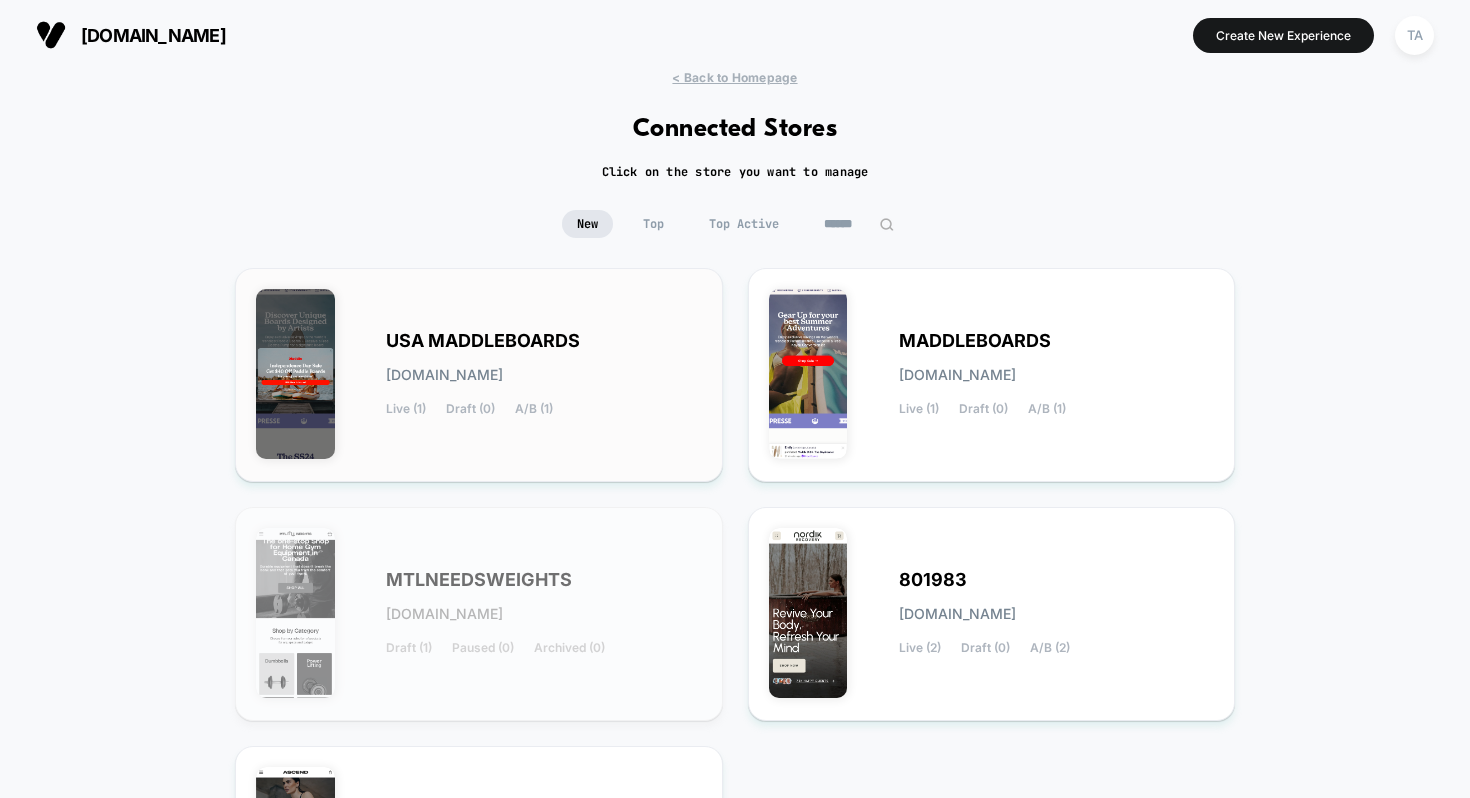 click on "usa-maddleboards.myshopify.com" at bounding box center [444, 375] 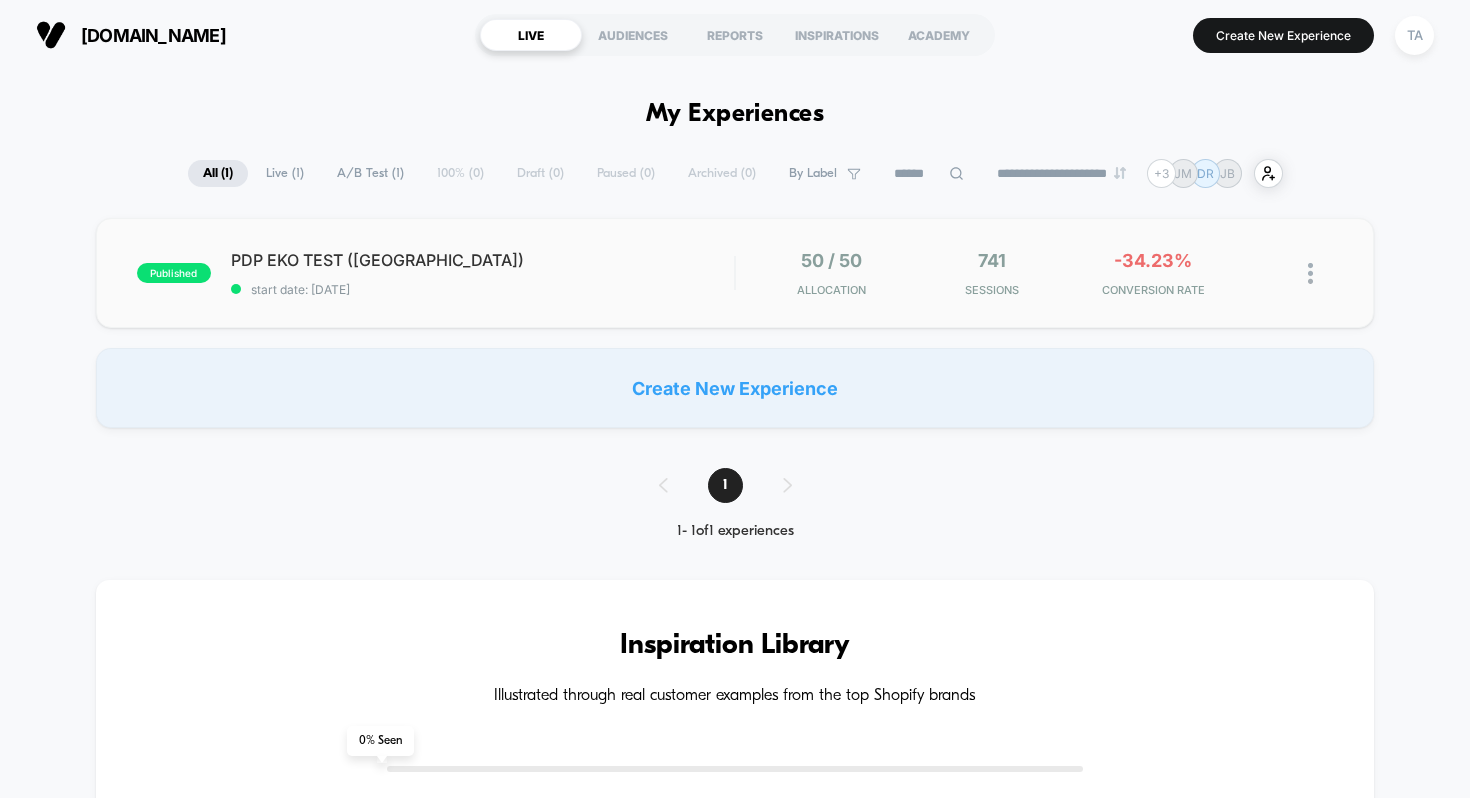 scroll, scrollTop: 0, scrollLeft: 0, axis: both 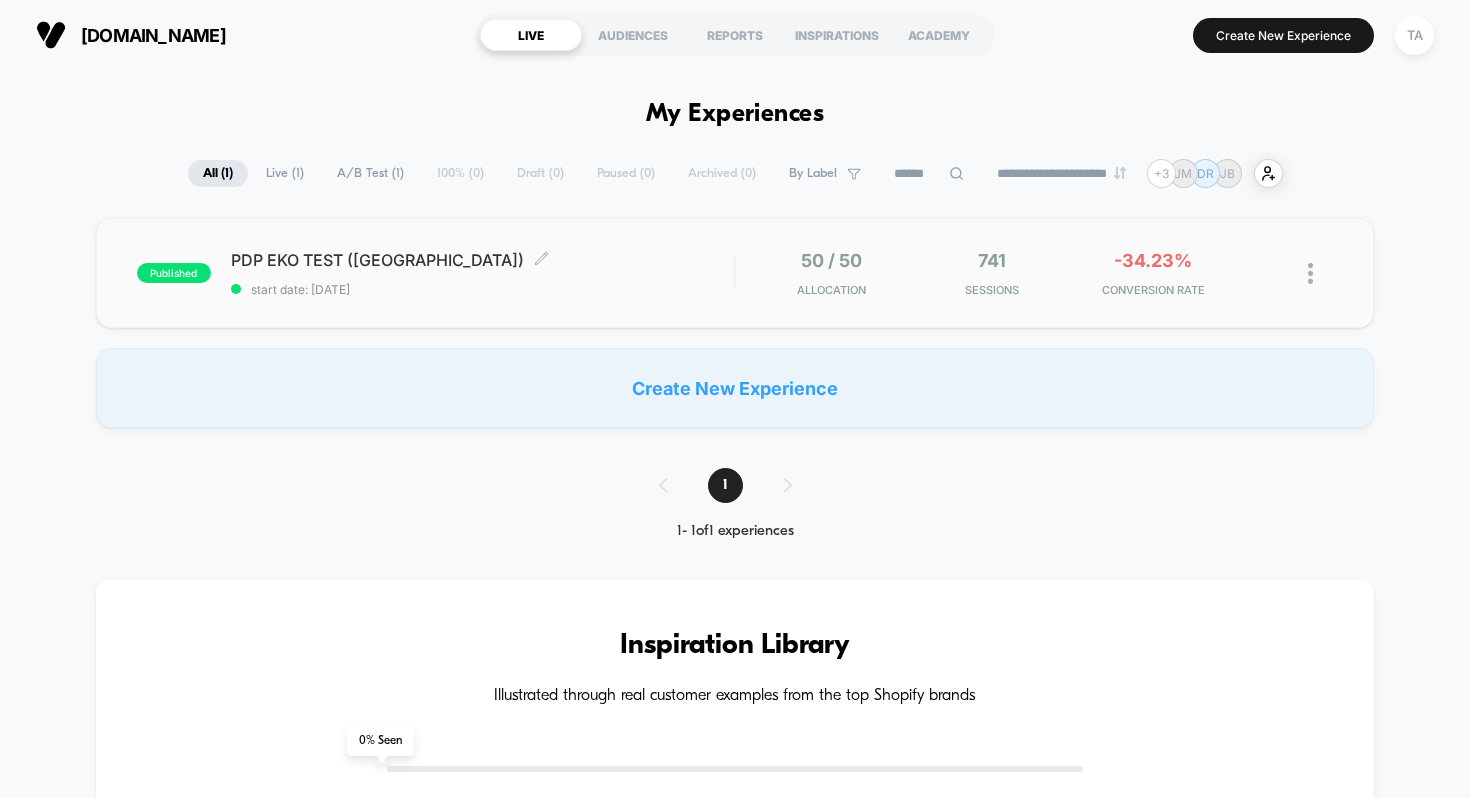 click on "PDP EKO TEST (US) Click to edit experience details" at bounding box center [483, 260] 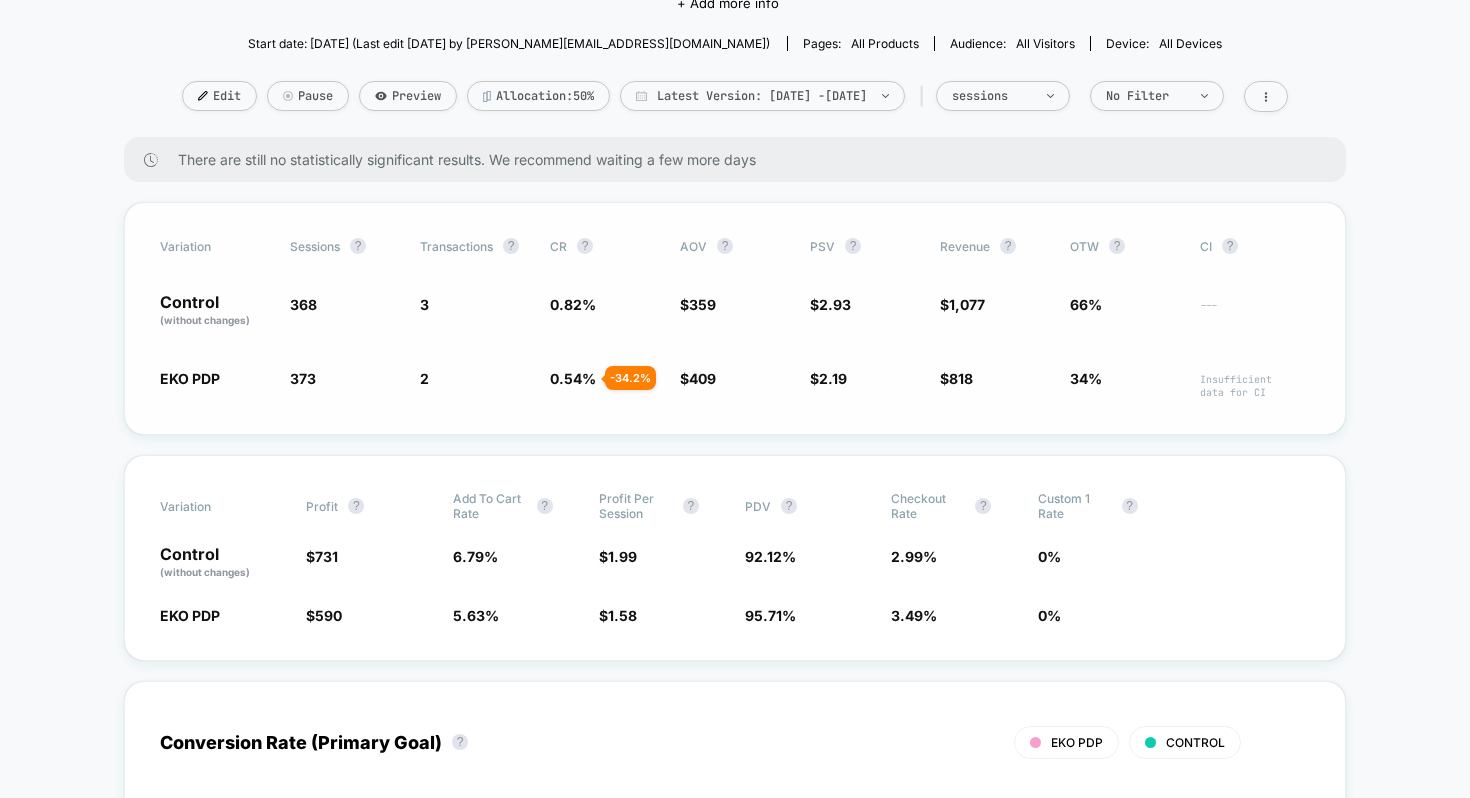 scroll, scrollTop: 0, scrollLeft: 0, axis: both 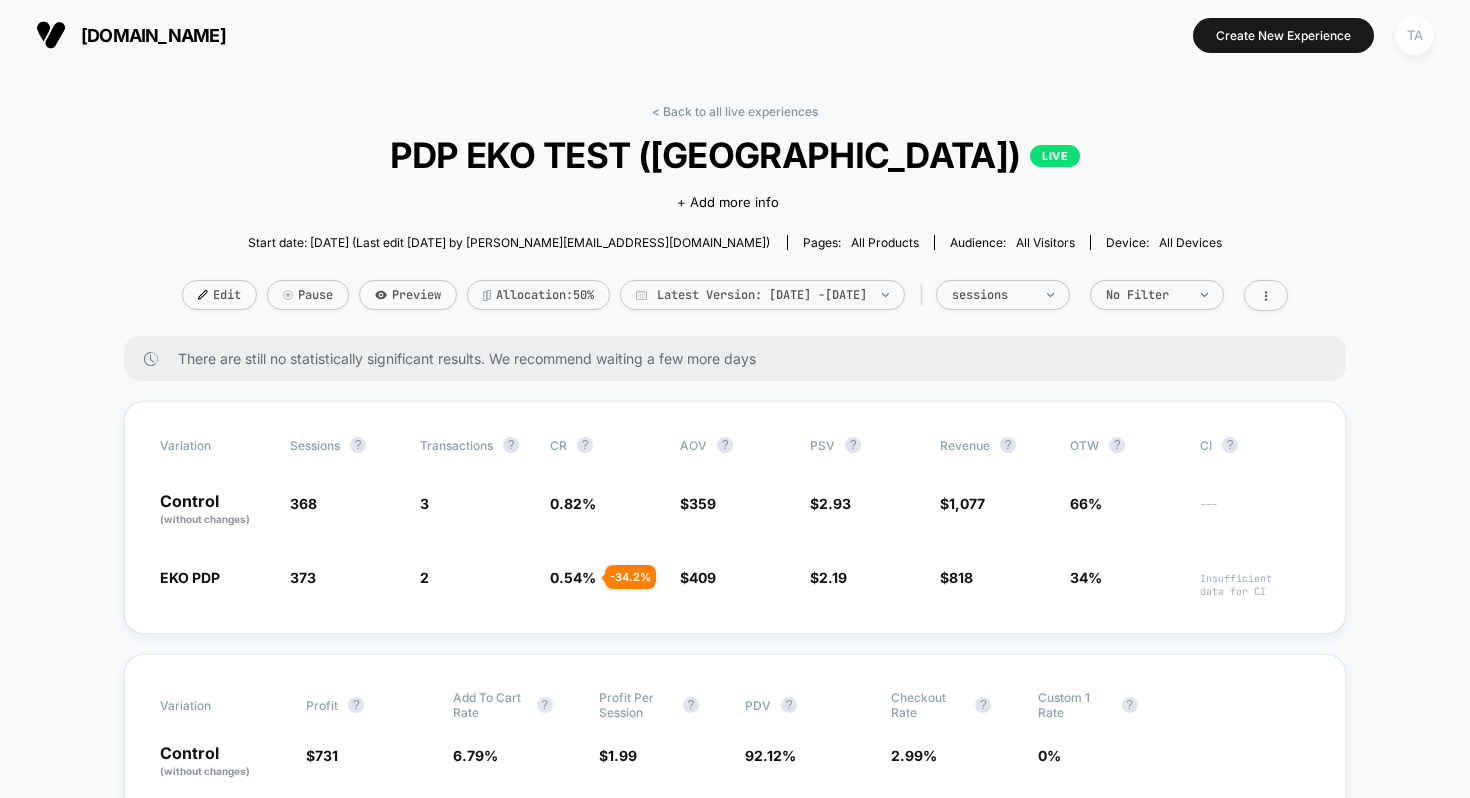 click on "TA" at bounding box center [1414, 35] 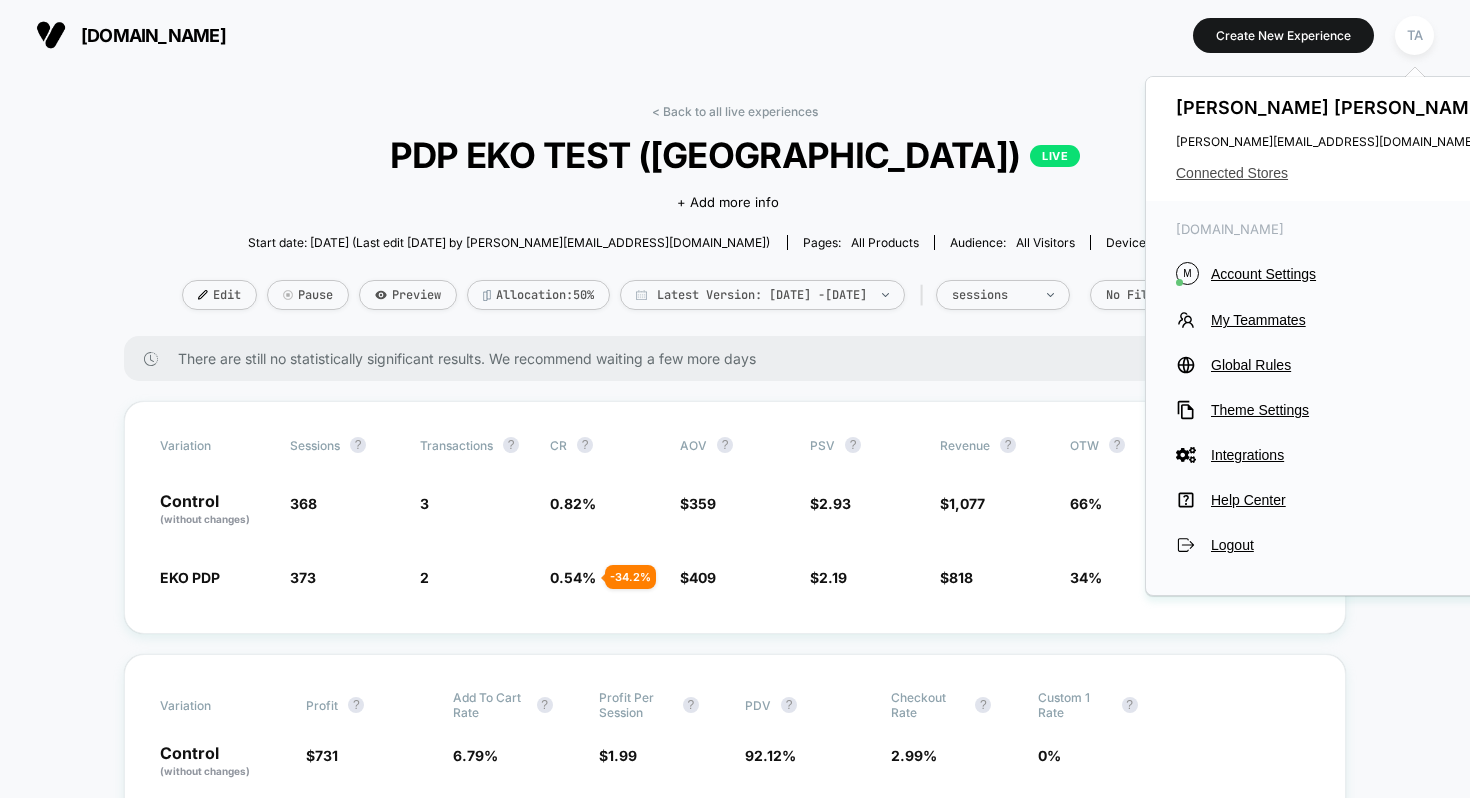 click on "Connected Stores" at bounding box center [1334, 173] 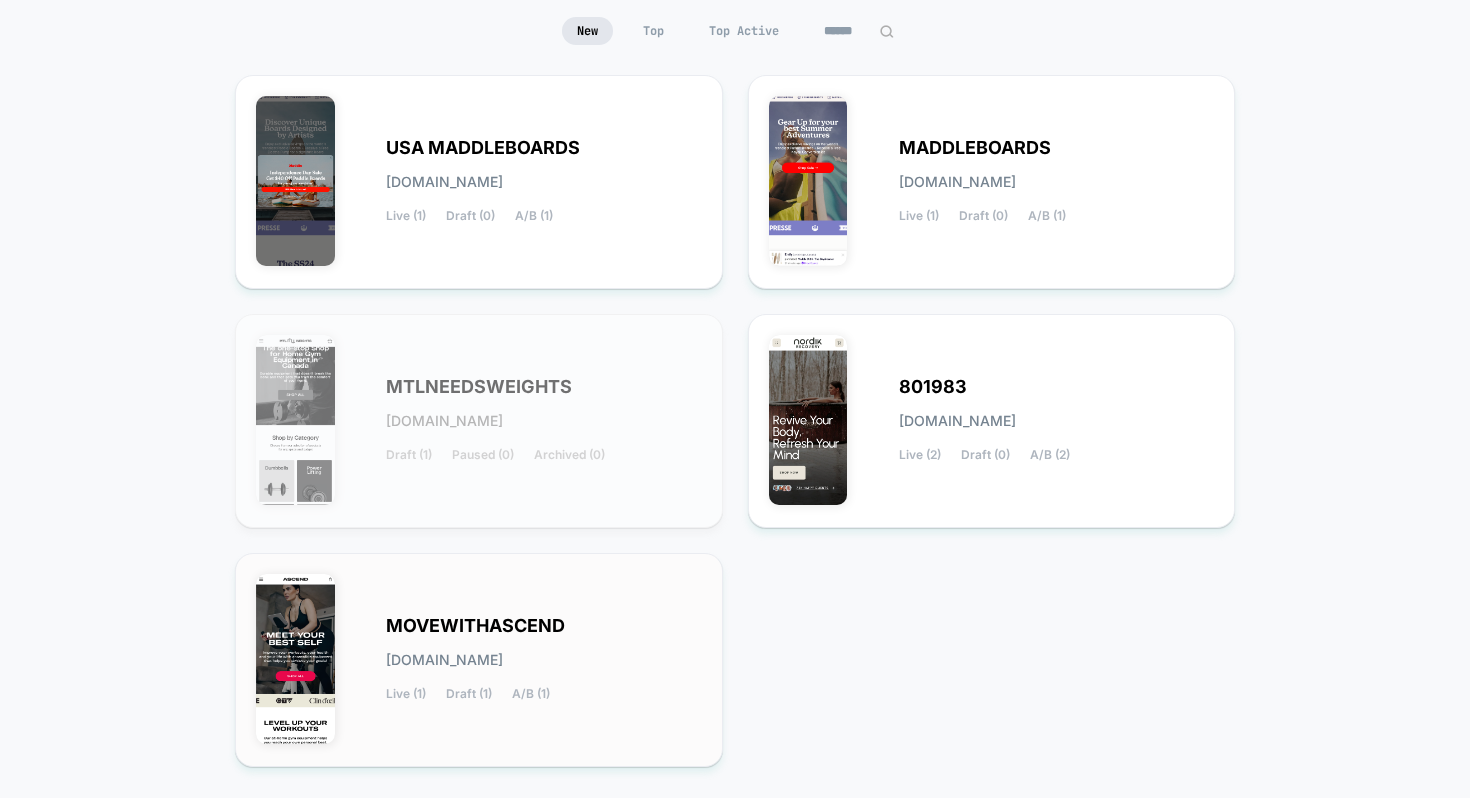 click on "MOVEWITHASCEND movewithascend.myshopify.com Live (1) Draft (1) A/B (1)" at bounding box center (544, 660) 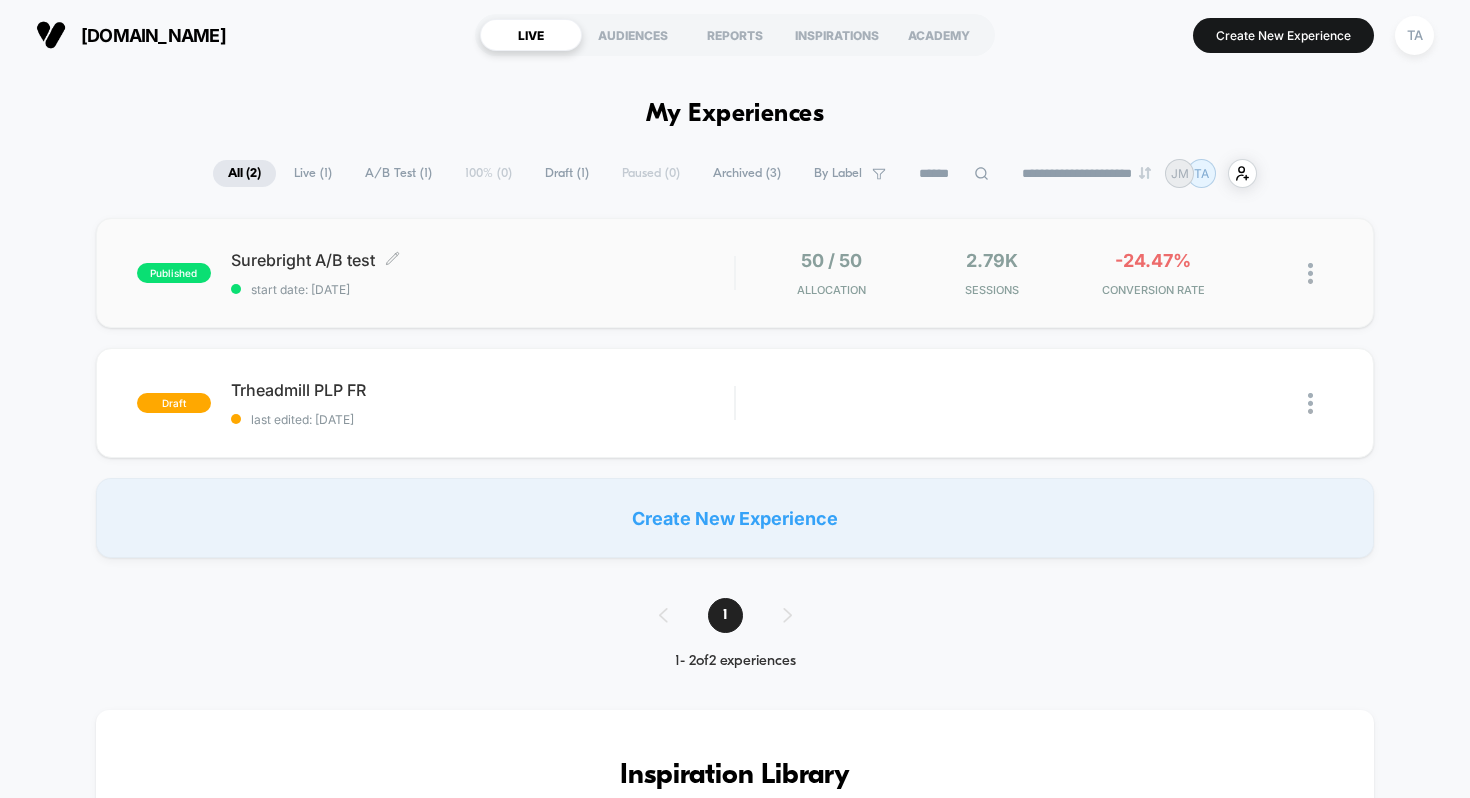 click on "Surebright A/B test Click to edit experience details" at bounding box center [483, 260] 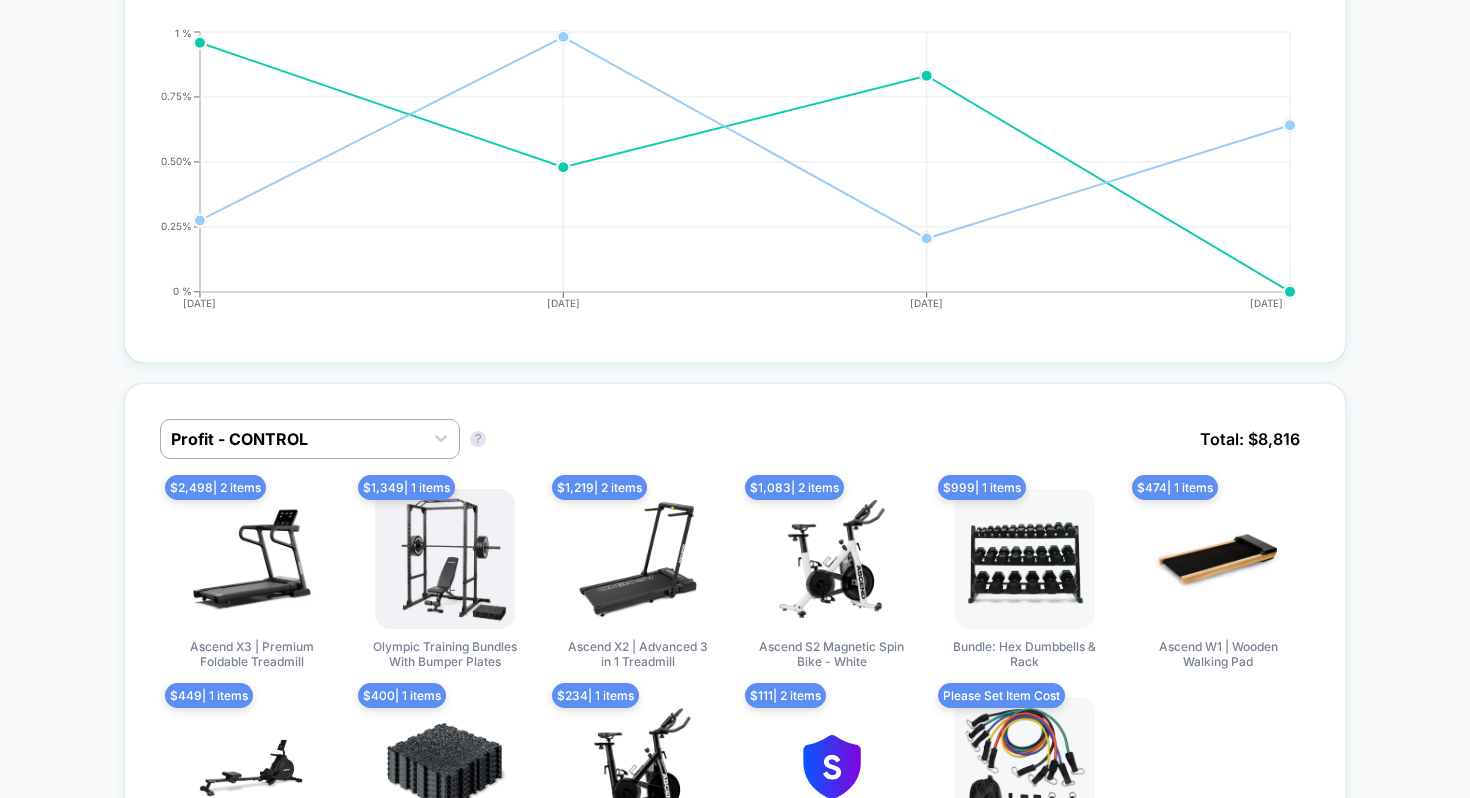 scroll, scrollTop: 987, scrollLeft: 0, axis: vertical 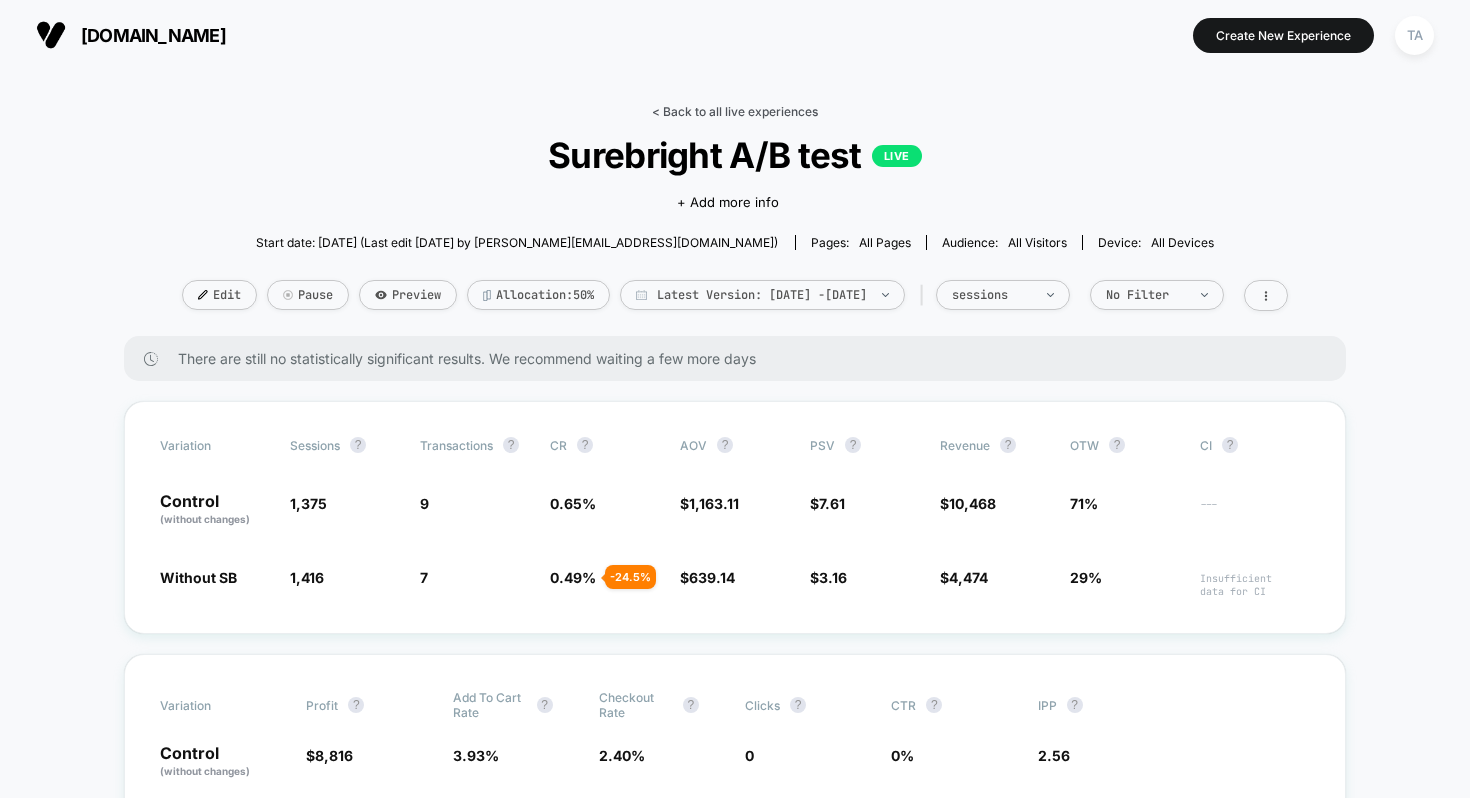 click on "< Back to all live experiences" at bounding box center (735, 111) 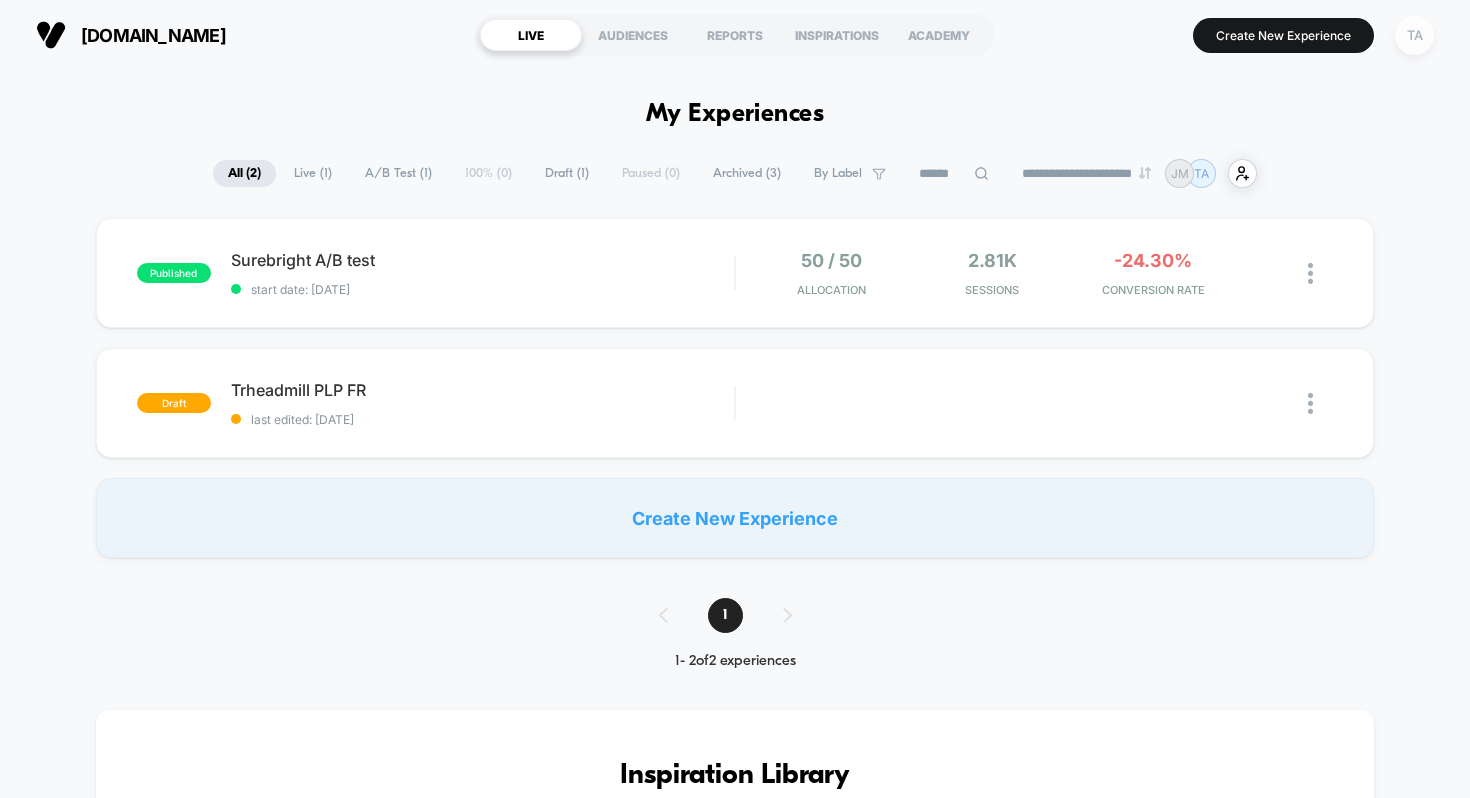 click on "TA" at bounding box center (1414, 35) 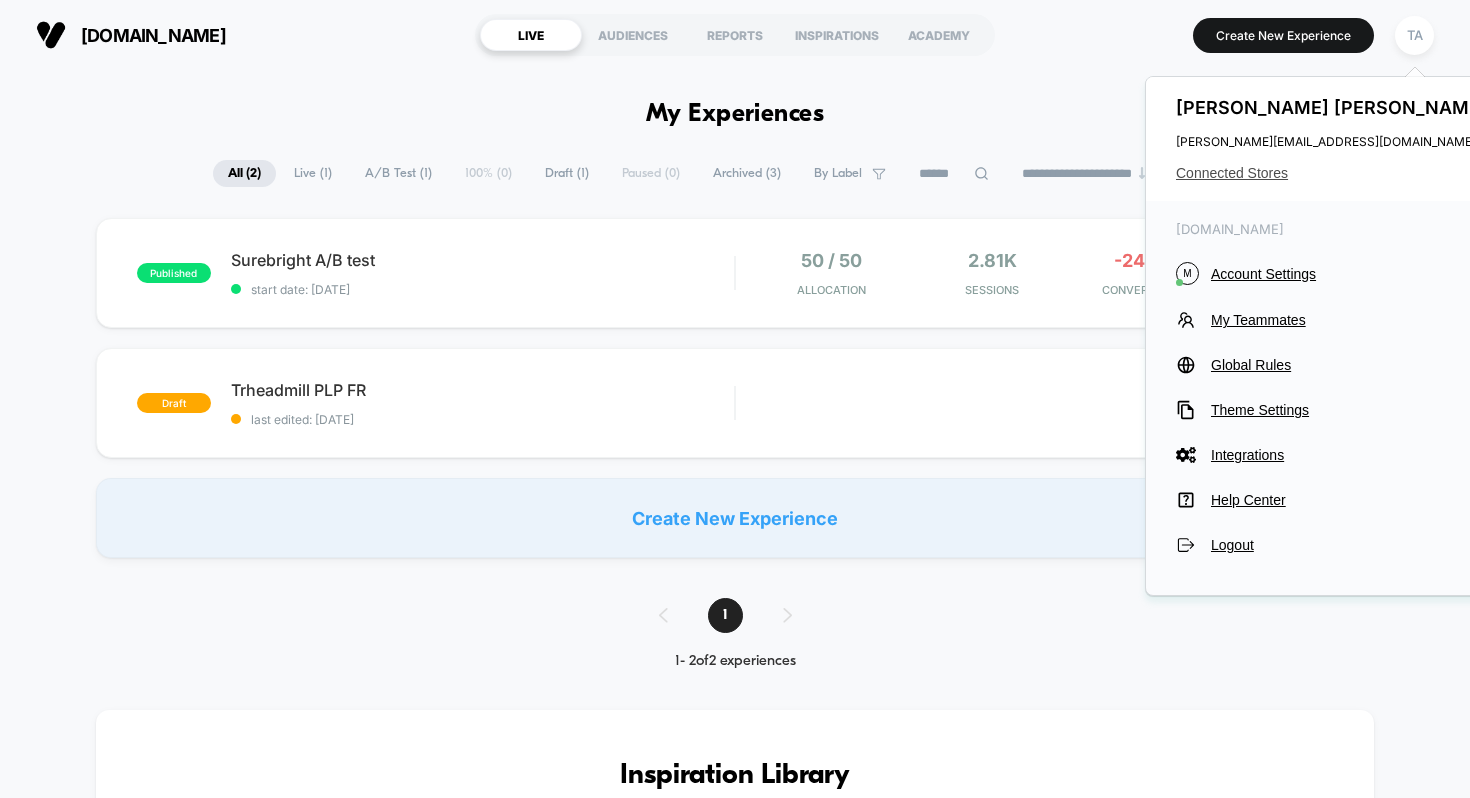 click on "Connected Stores" at bounding box center [1334, 173] 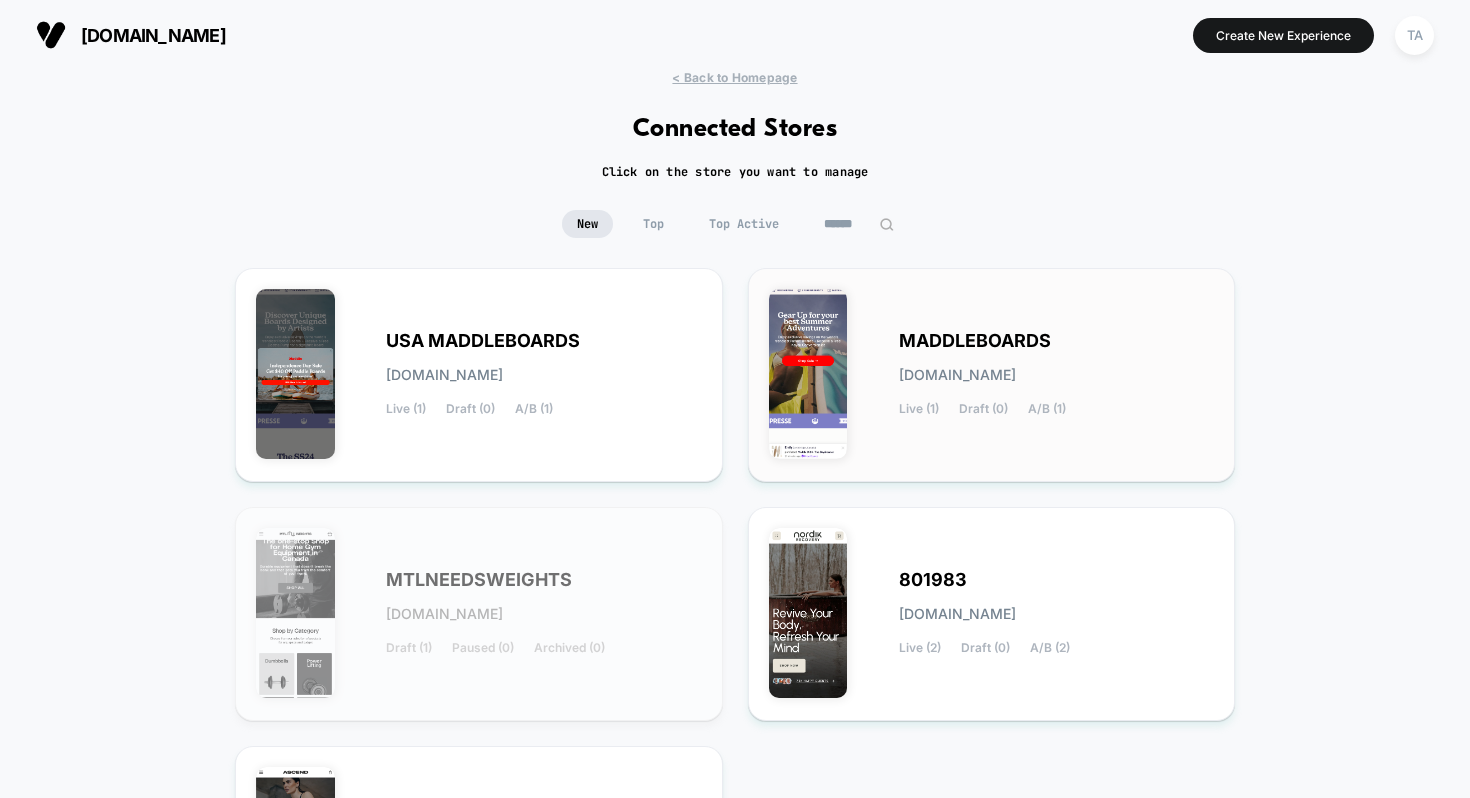 click at bounding box center [808, 374] 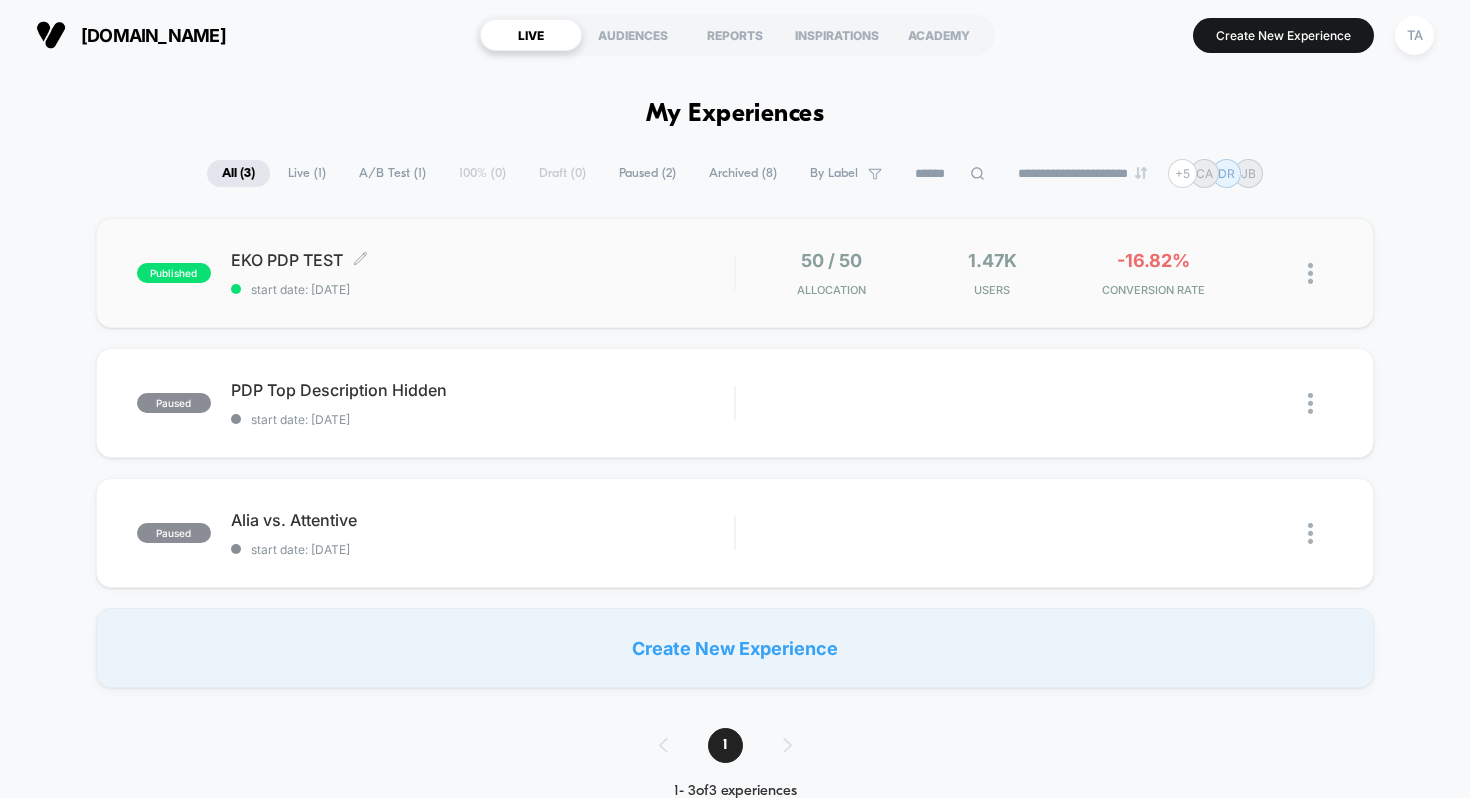 click on "EKO PDP TEST Click to edit experience details" at bounding box center [483, 260] 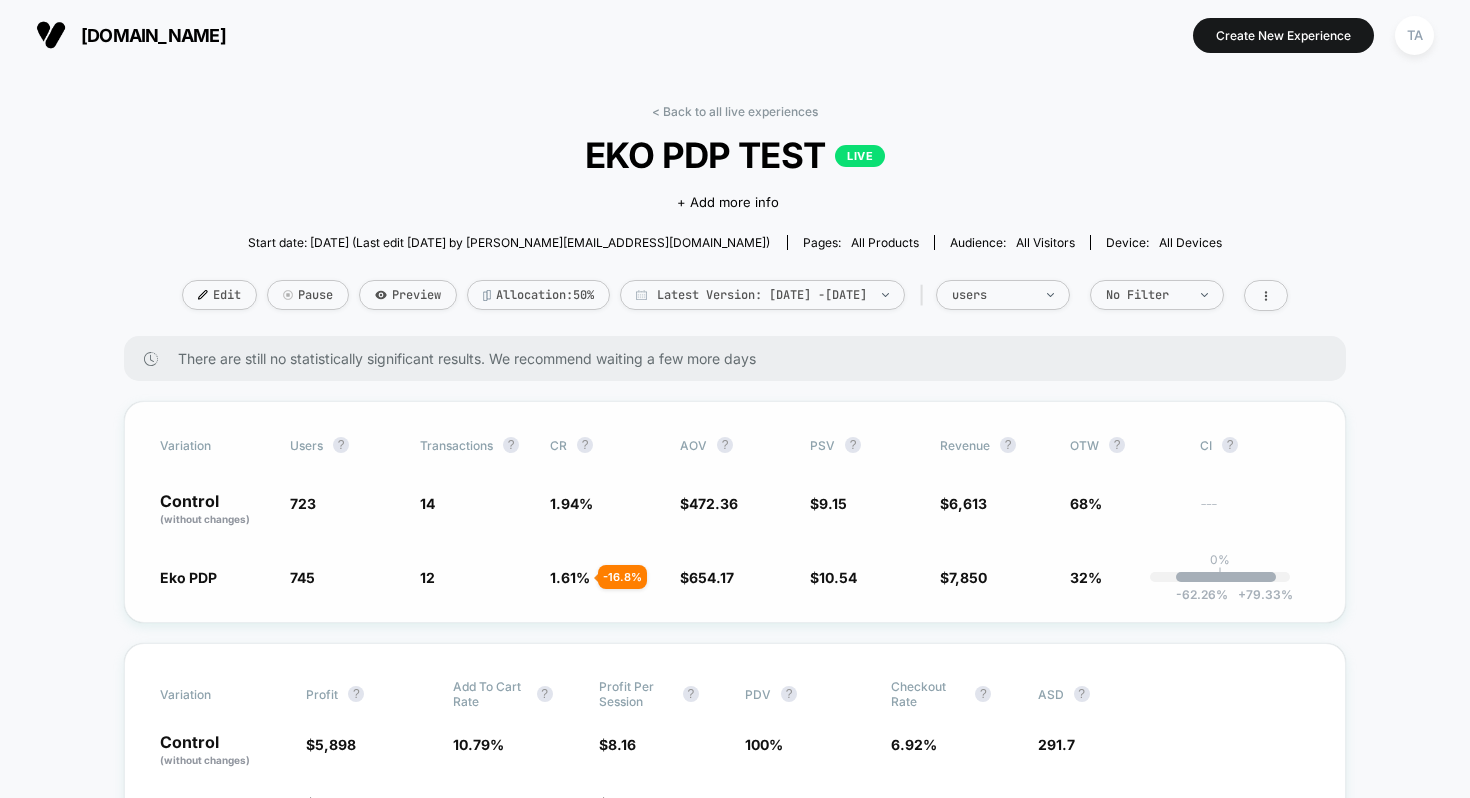 scroll, scrollTop: 131, scrollLeft: 0, axis: vertical 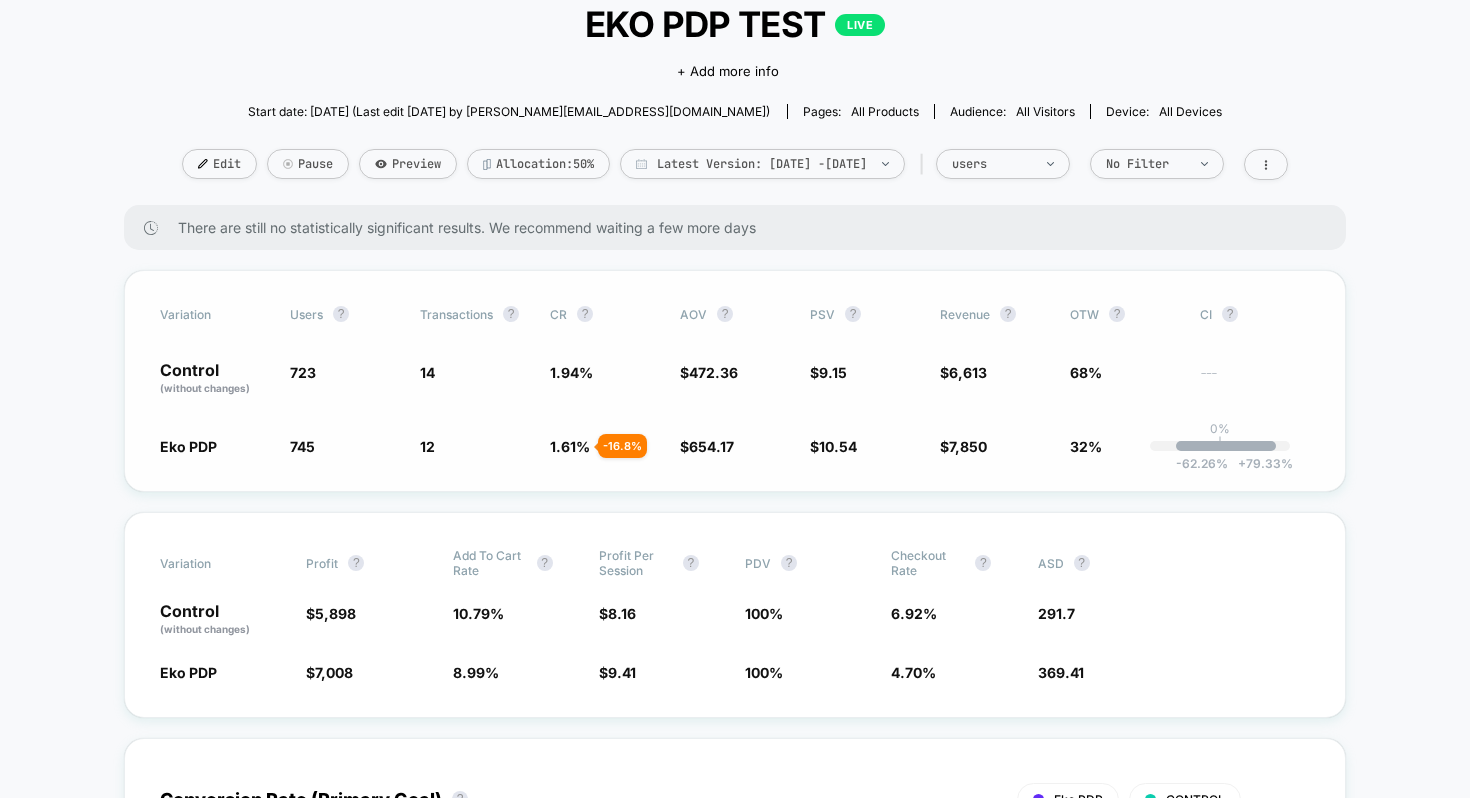 click on "Variation users ? Transactions ? CR ? AOV ? PSV ? Revenue ? OTW ? CI ? Control (without changes) 723 14 1.94 % $ 472.36 $ 9.15 $ 6,613 68% --- Eko PDP 745 + 3 % 12 - 16.8 % 1.61 % - 16.8 % $ 654.17 + 38.5 % $ 10.54 + 15.2 % $ 7,850 + 15.2 % 32% 0% | -62.26 % + 79.33 %" at bounding box center (735, 381) 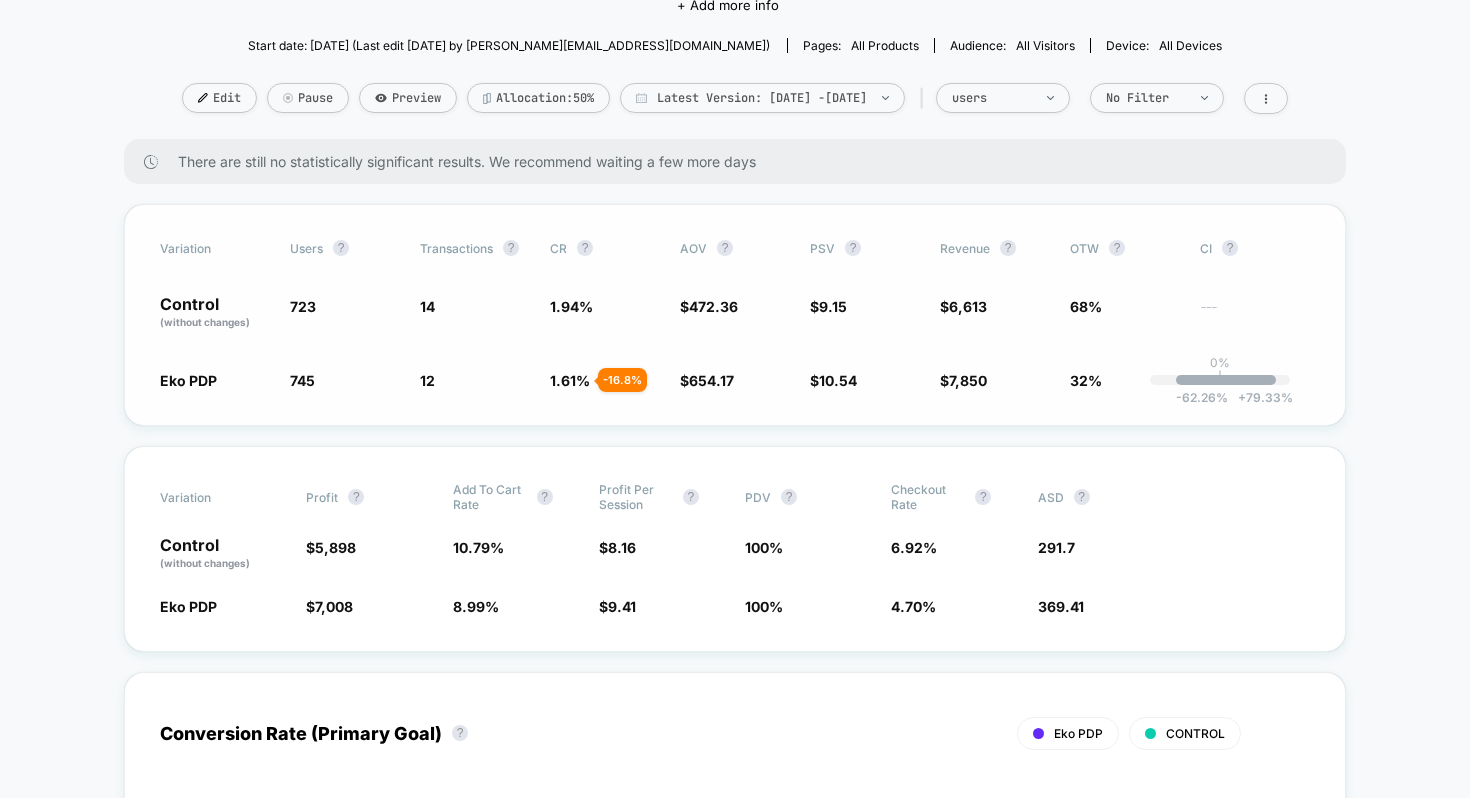 scroll, scrollTop: 196, scrollLeft: 0, axis: vertical 